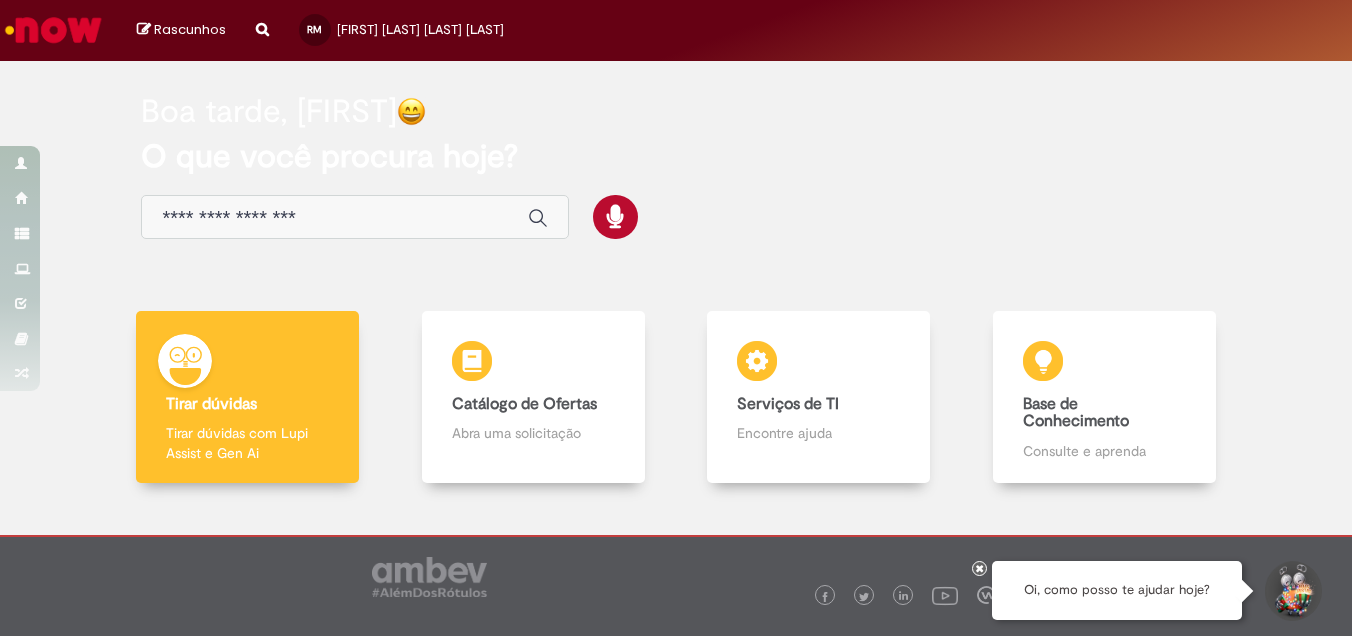 scroll, scrollTop: 0, scrollLeft: 0, axis: both 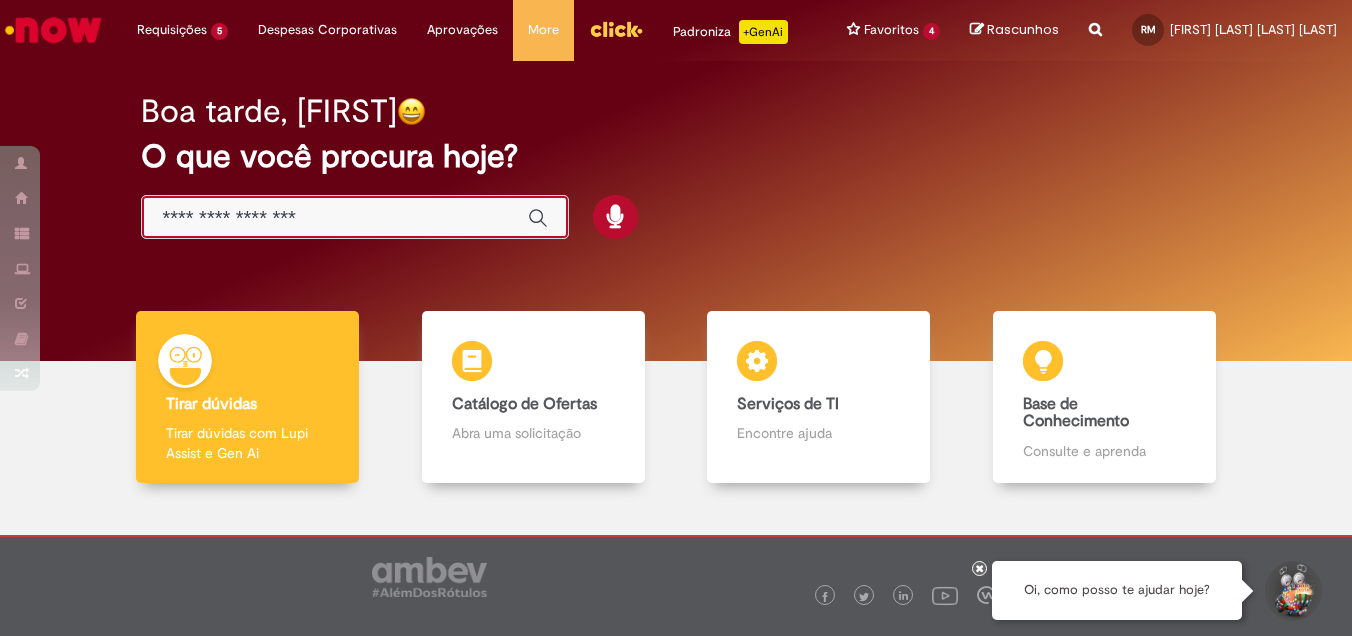 click at bounding box center (335, 218) 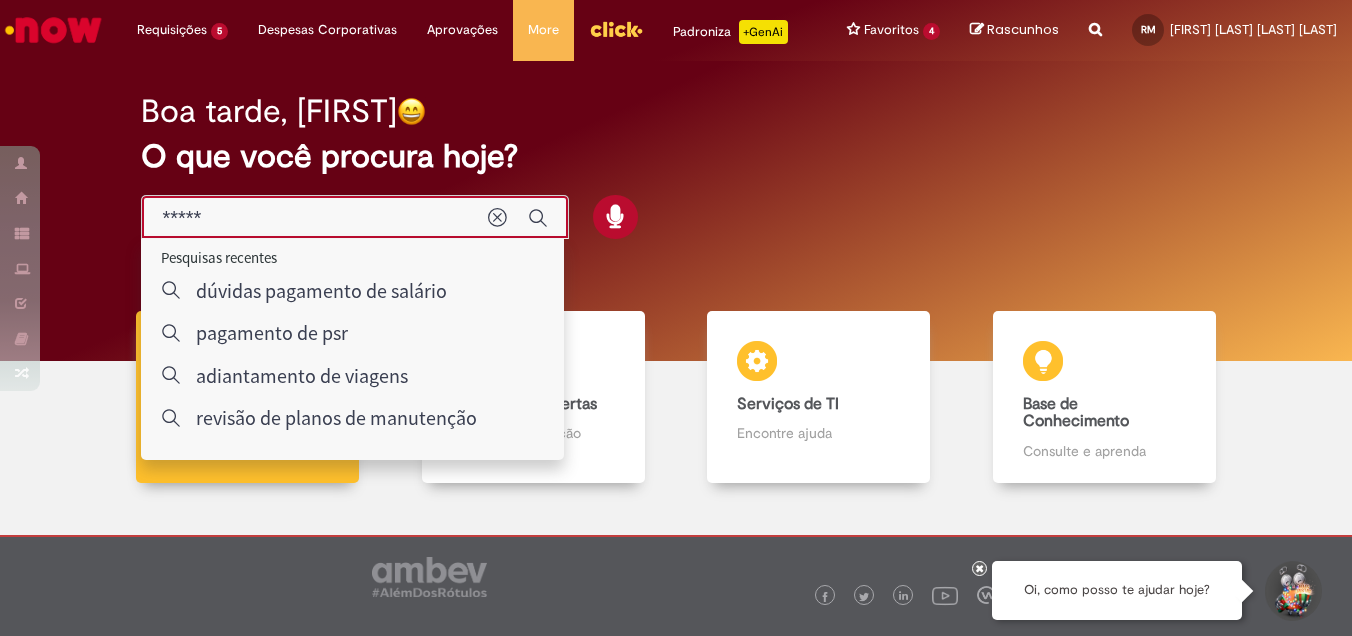 type on "******" 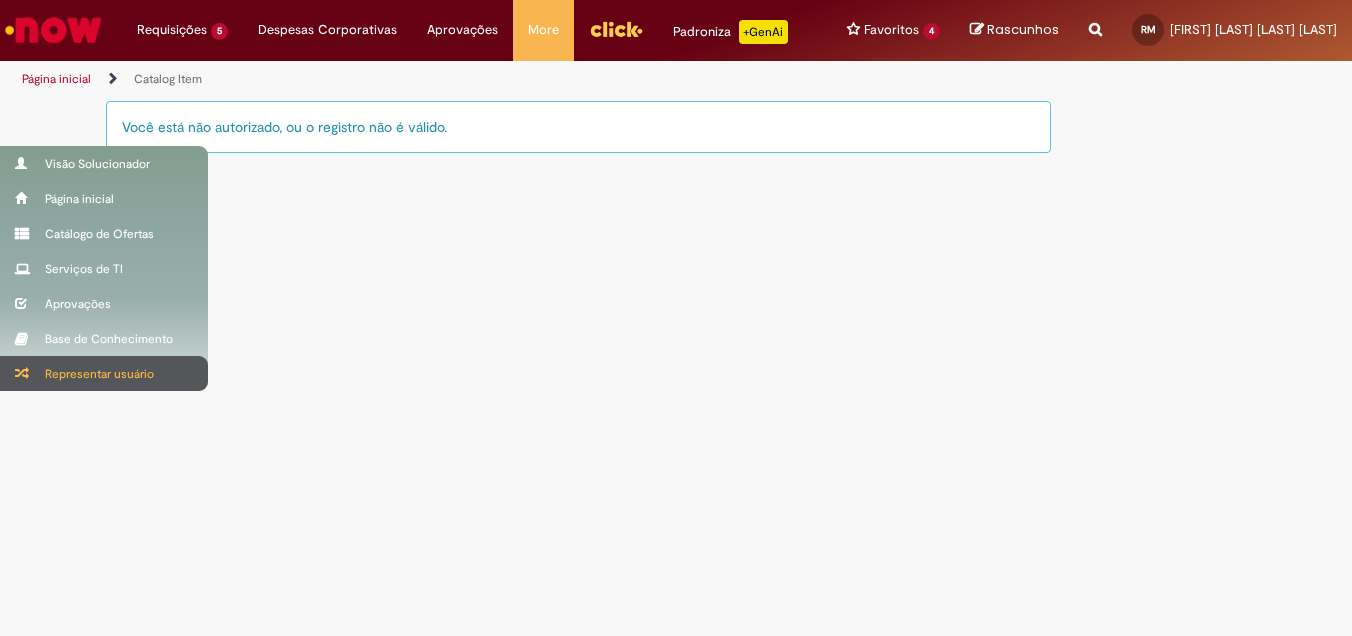 click at bounding box center [22, 373] 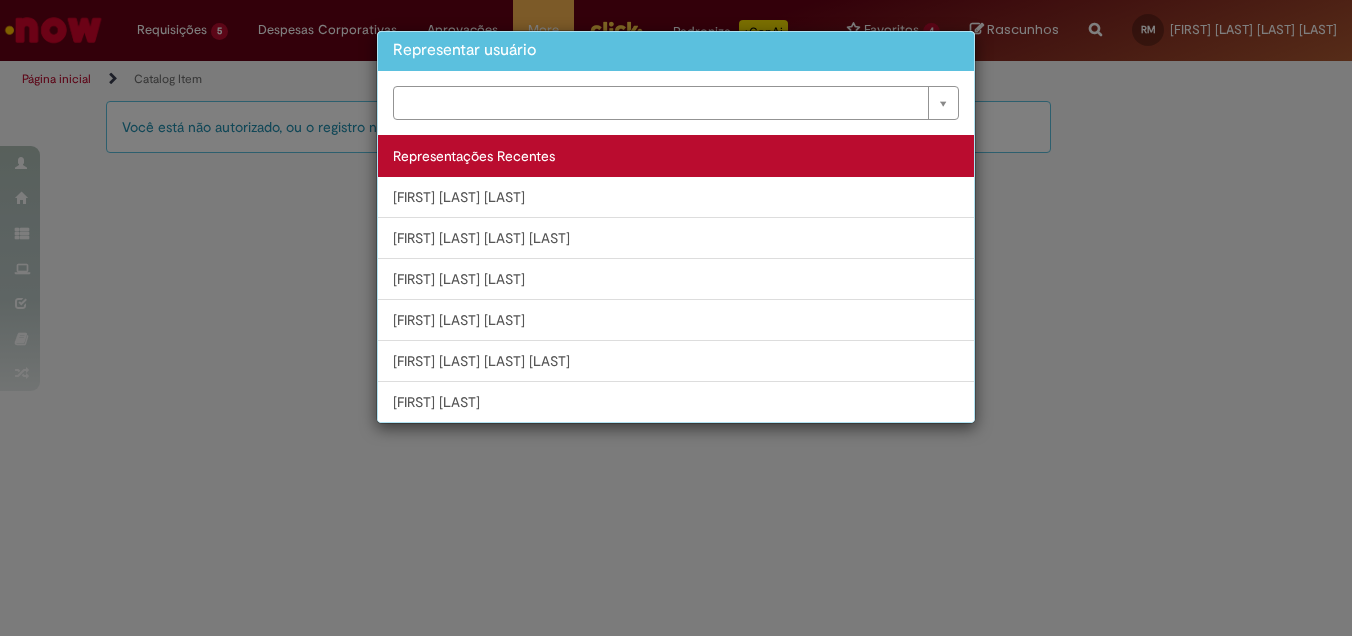 click on "Breno De Campos Alves" at bounding box center [676, 279] 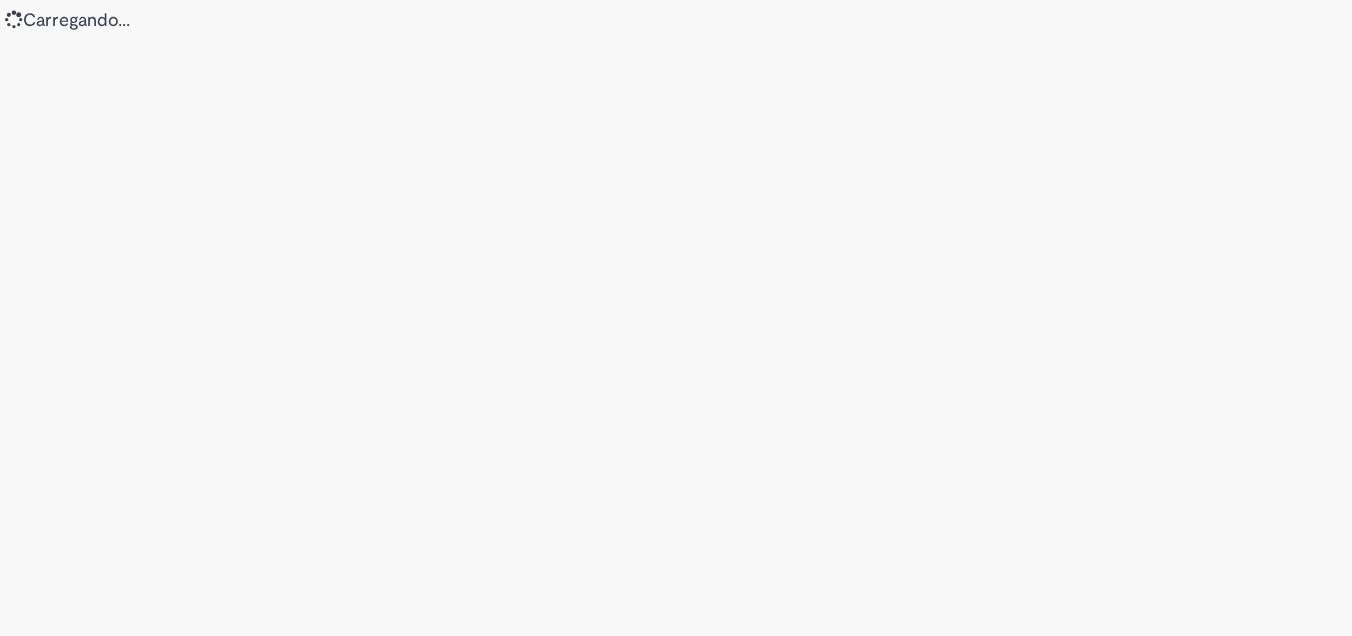 scroll, scrollTop: 0, scrollLeft: 0, axis: both 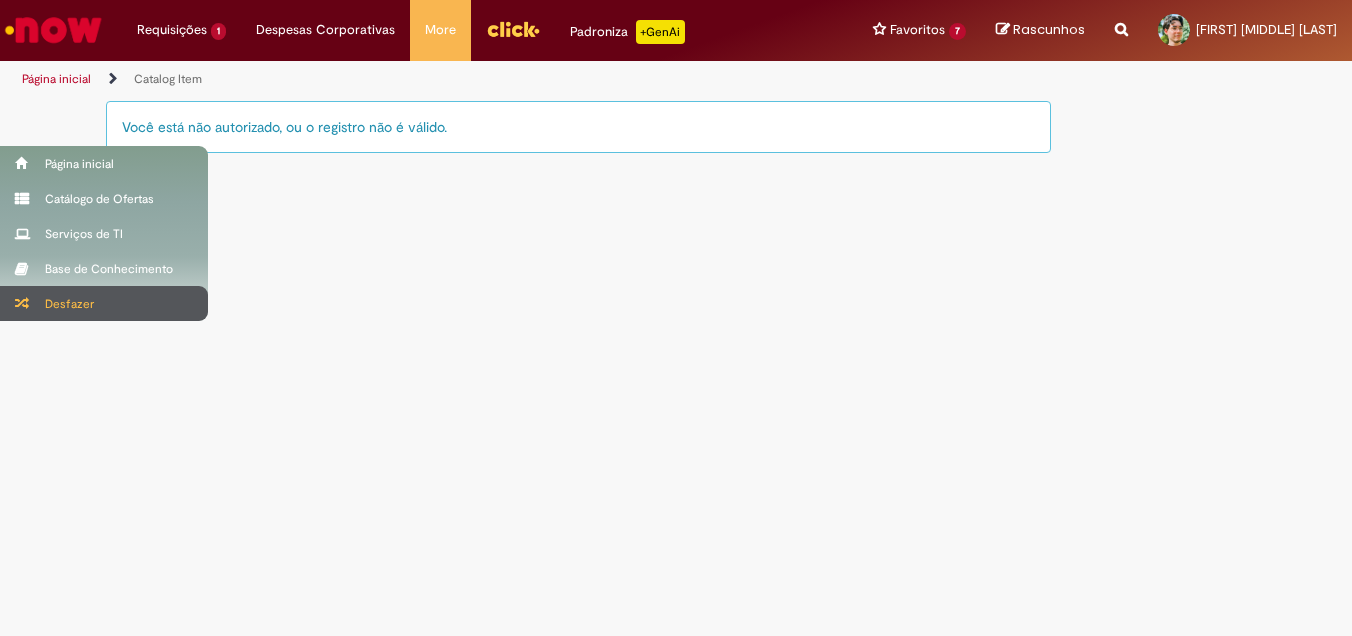 click at bounding box center [22, 303] 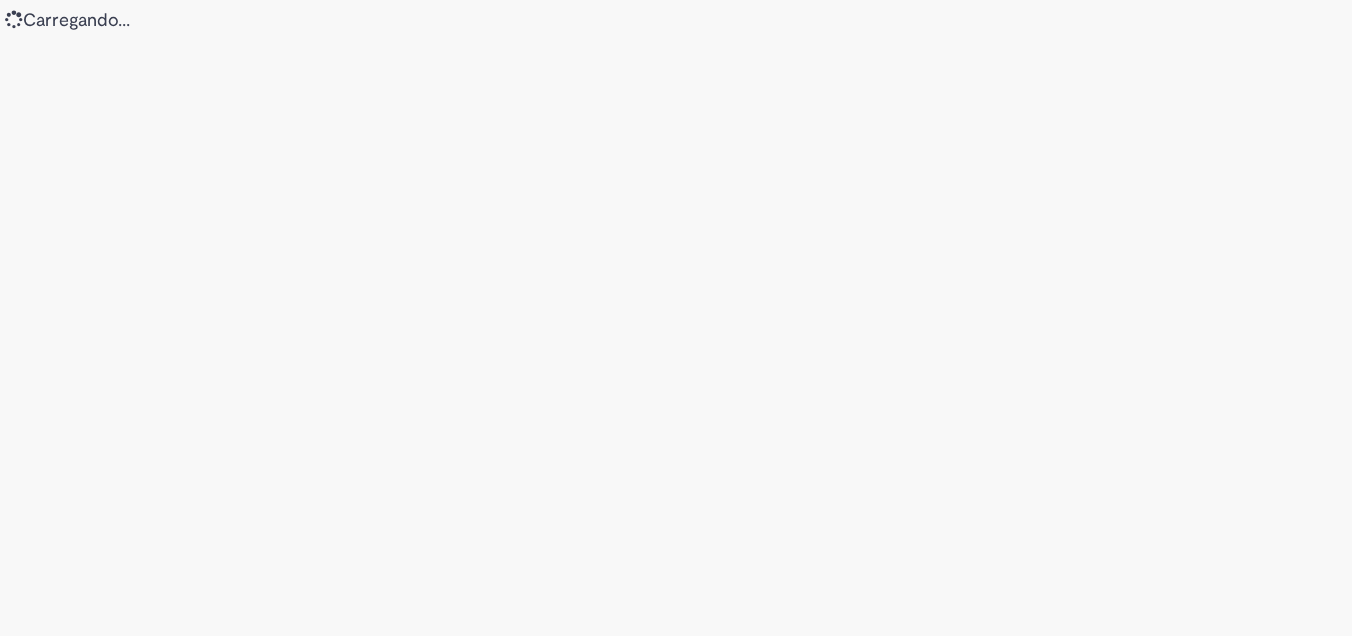 scroll, scrollTop: 0, scrollLeft: 0, axis: both 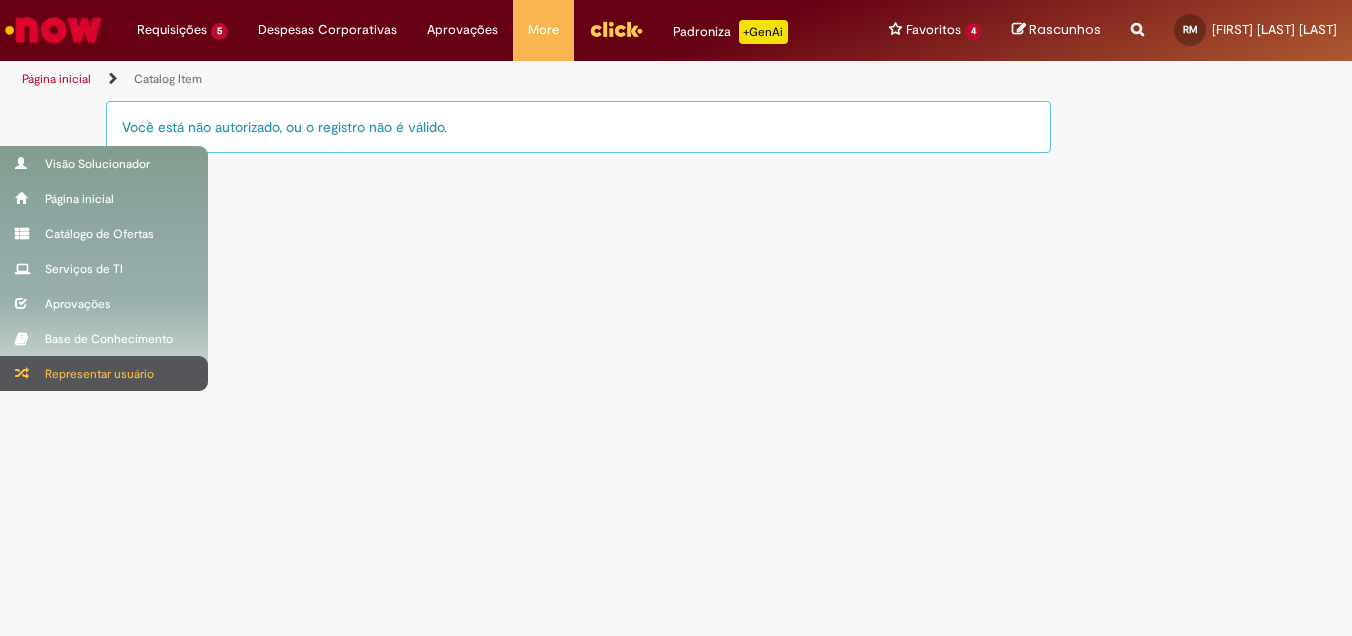 click at bounding box center (22, 373) 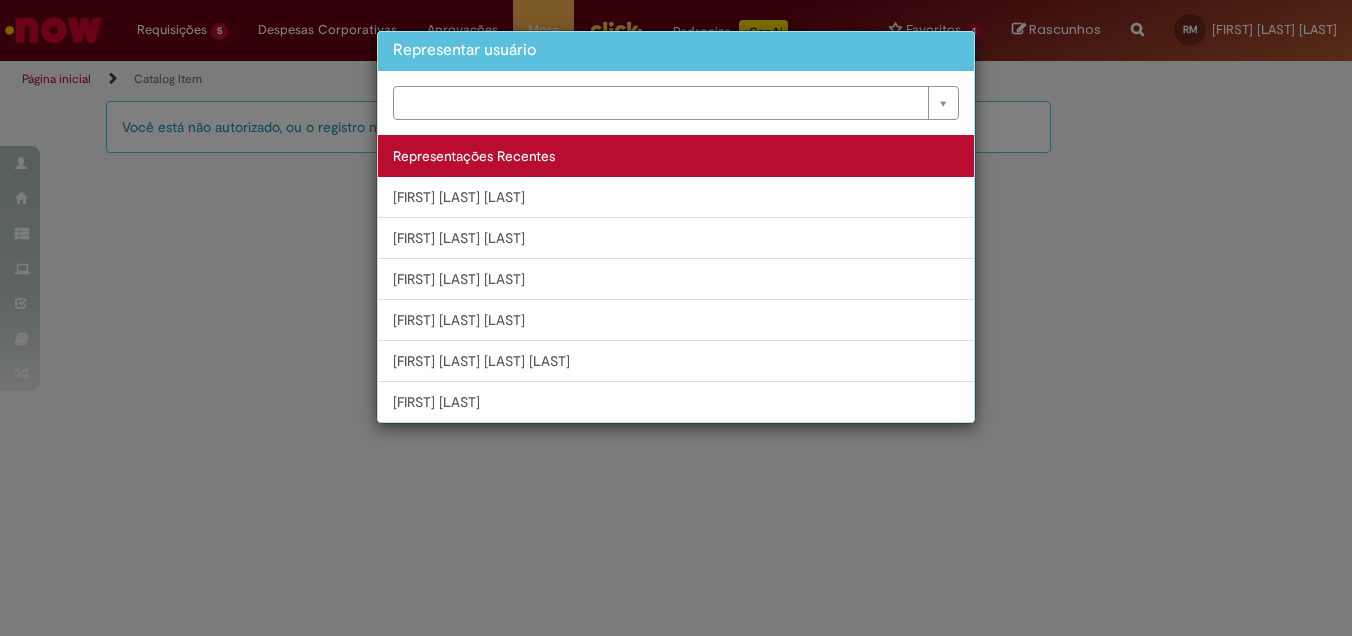 click on "[FIRST] [LAST]" at bounding box center [676, 401] 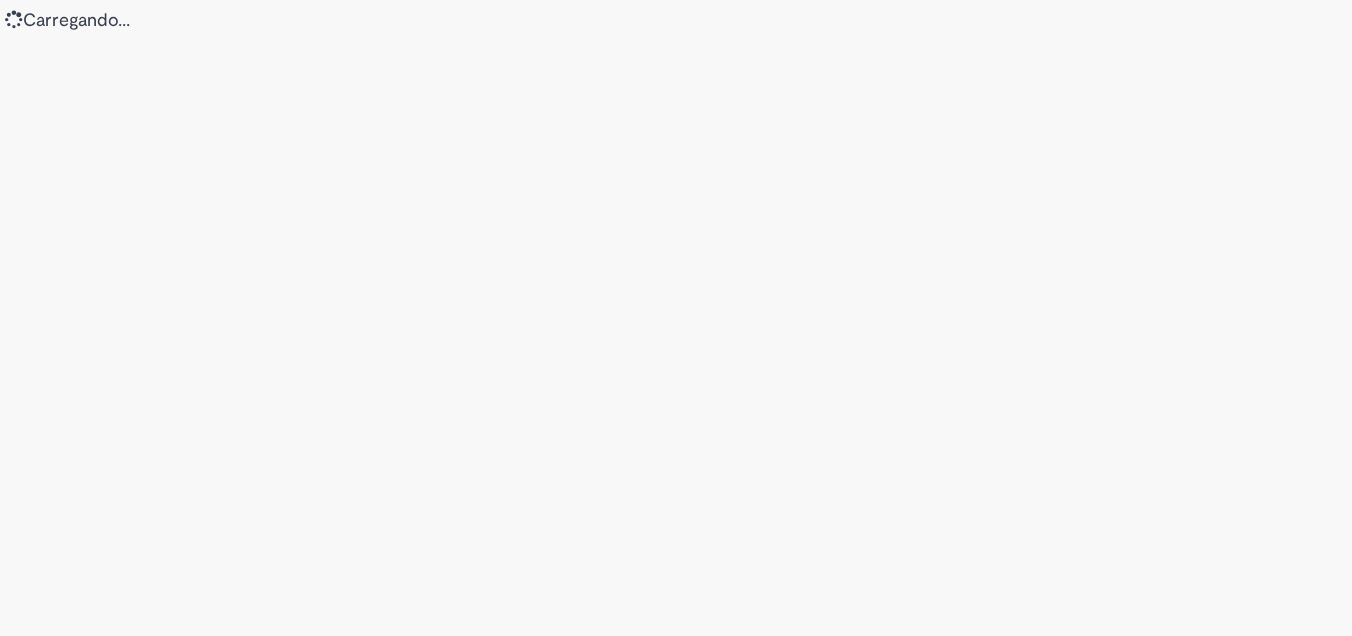 scroll, scrollTop: 0, scrollLeft: 0, axis: both 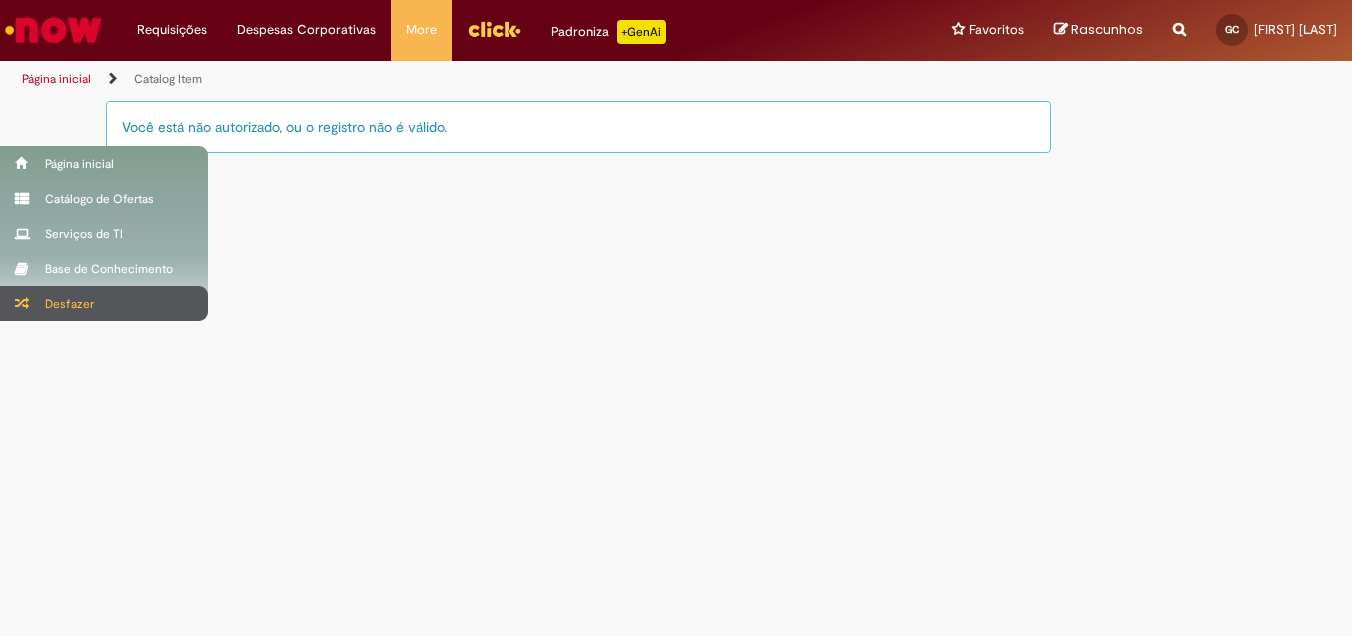 click on "Desfazer" at bounding box center [104, 303] 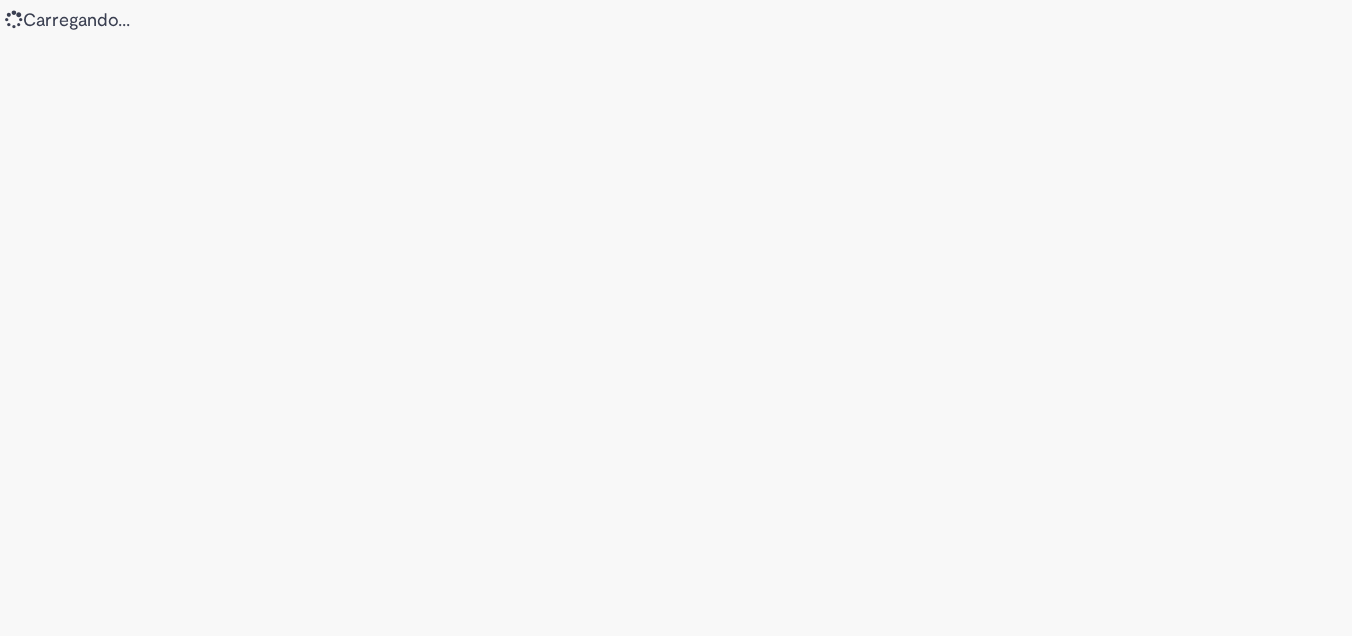 scroll, scrollTop: 0, scrollLeft: 0, axis: both 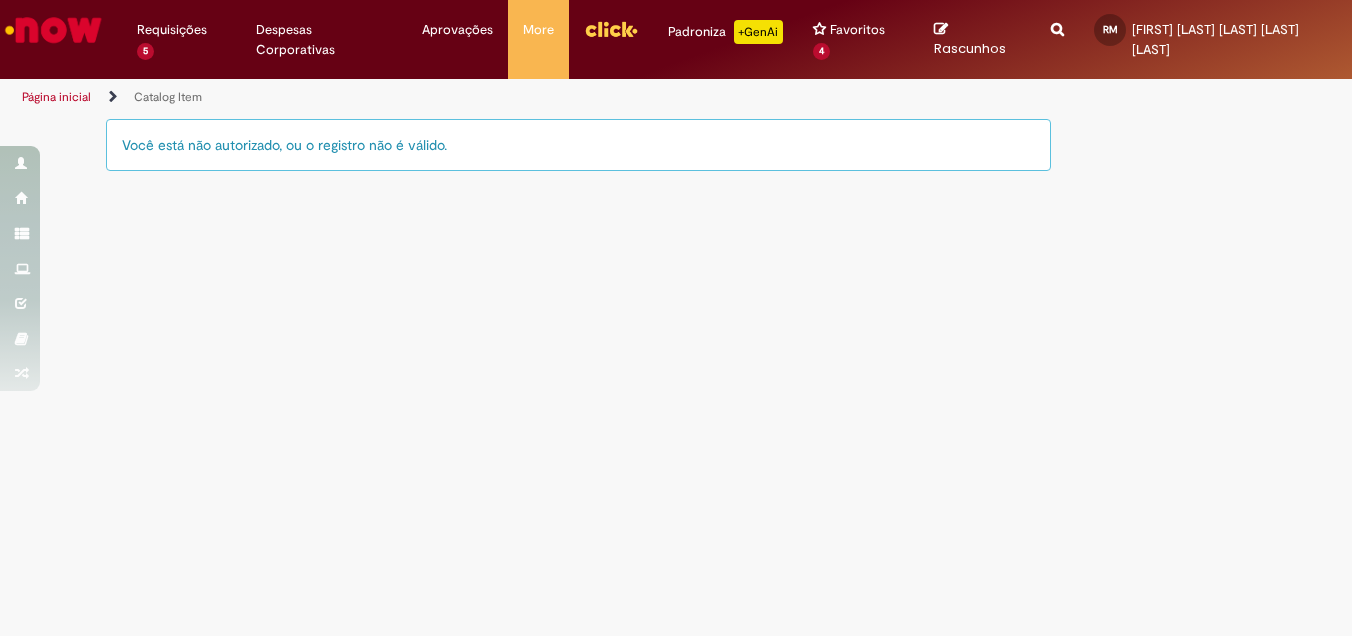 click at bounding box center [611, 29] 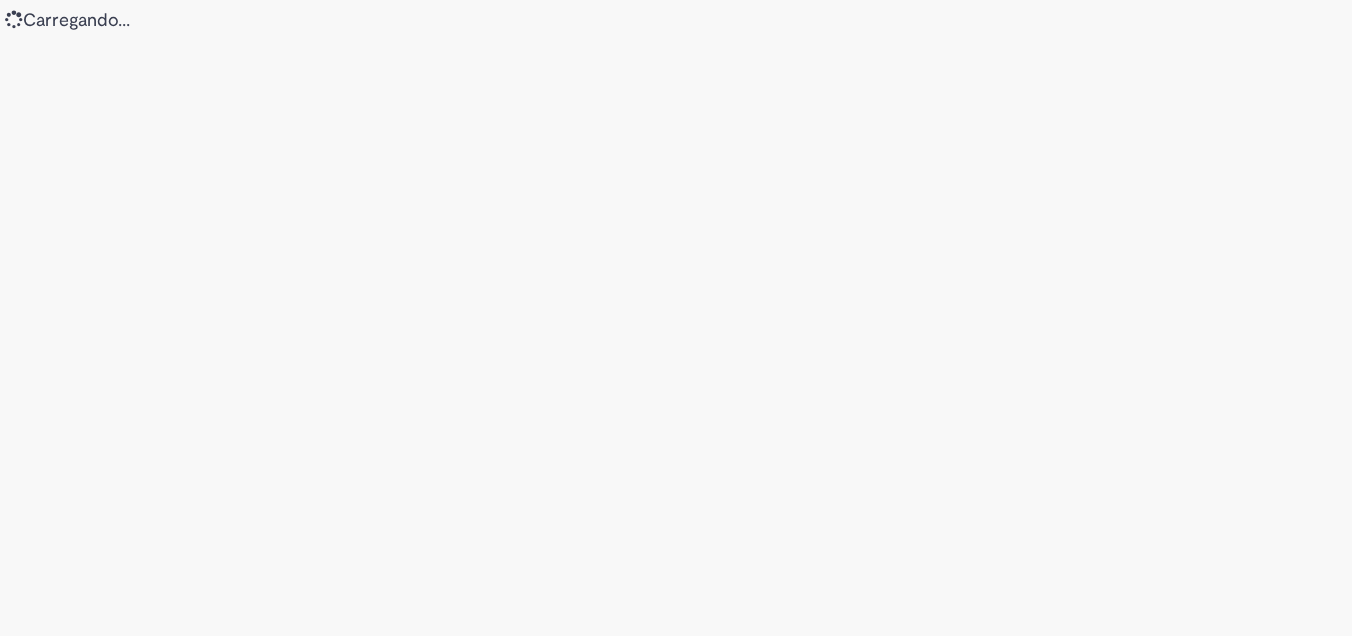 scroll, scrollTop: 0, scrollLeft: 0, axis: both 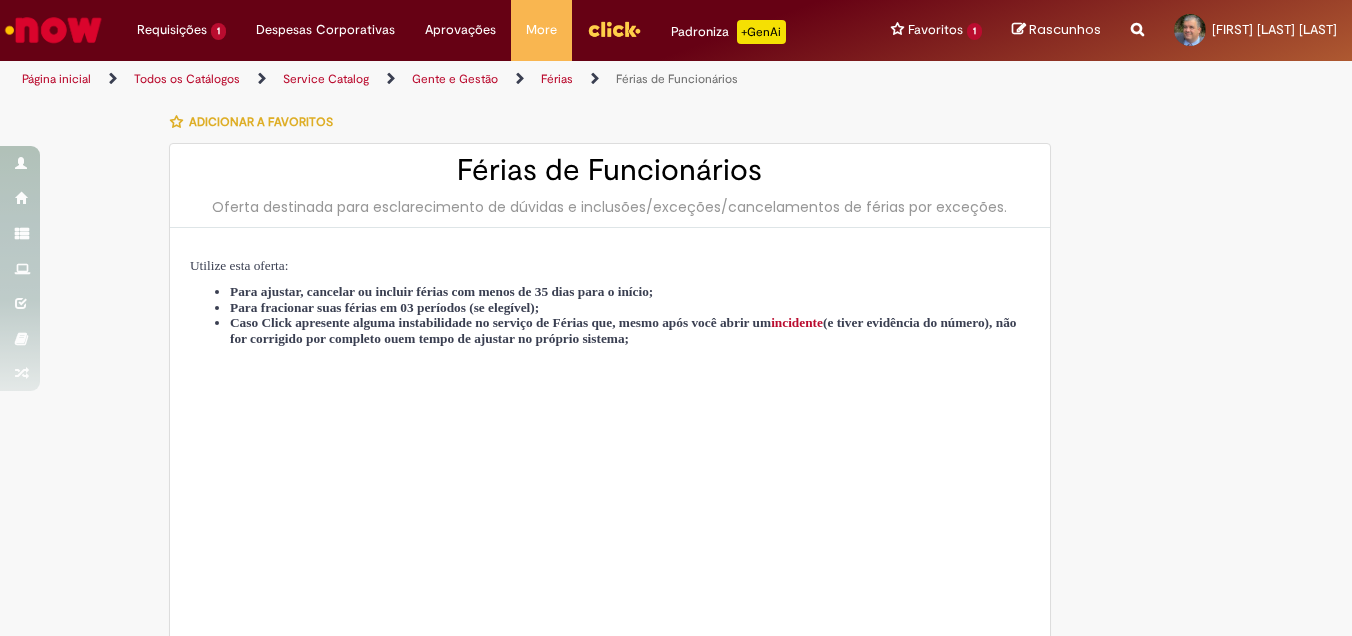 type on "********" 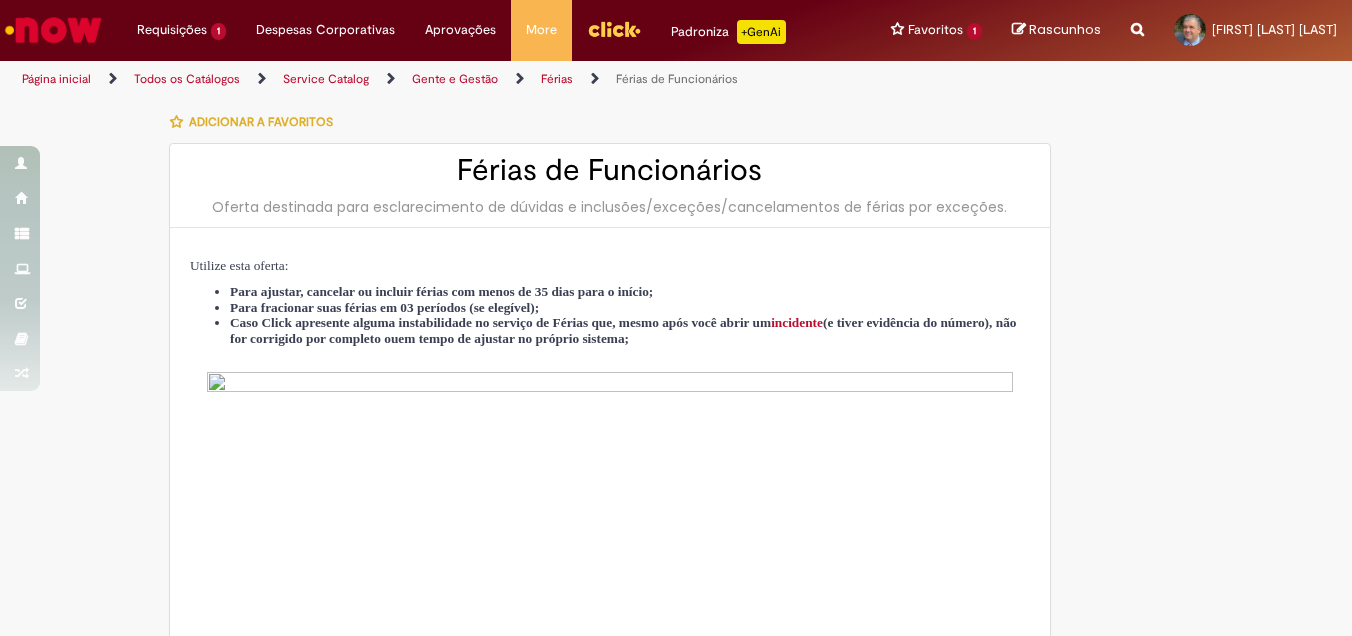 type on "**********" 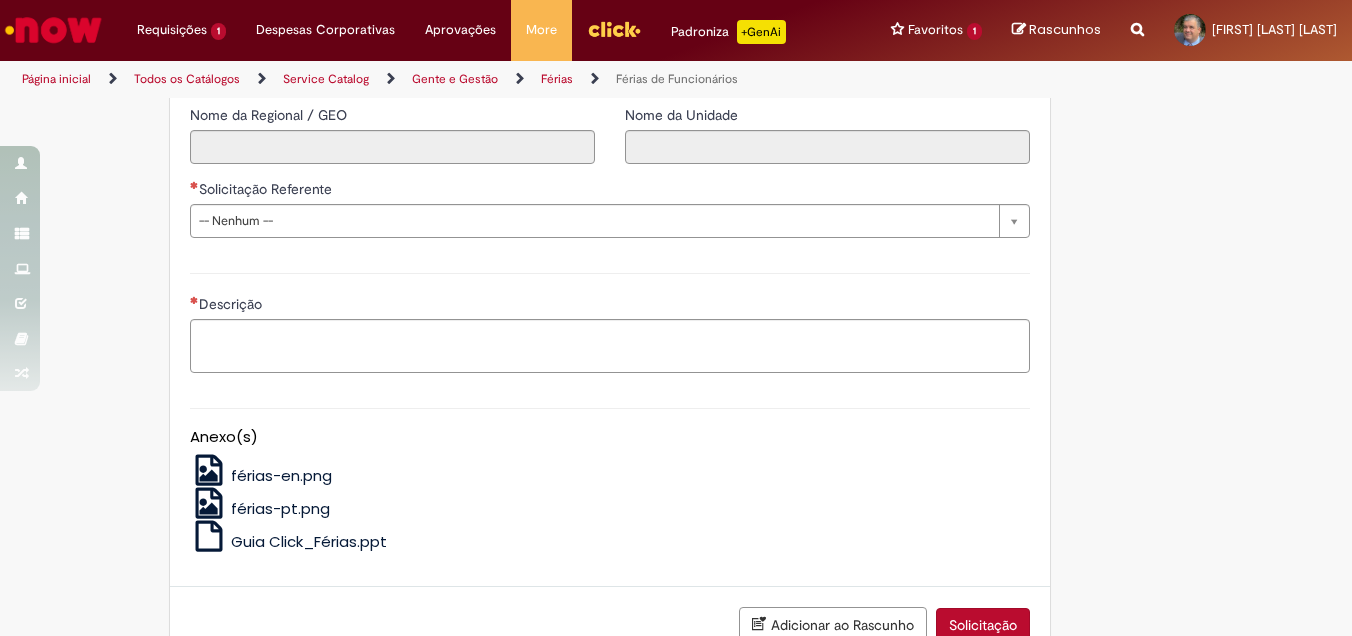 scroll, scrollTop: 1608, scrollLeft: 0, axis: vertical 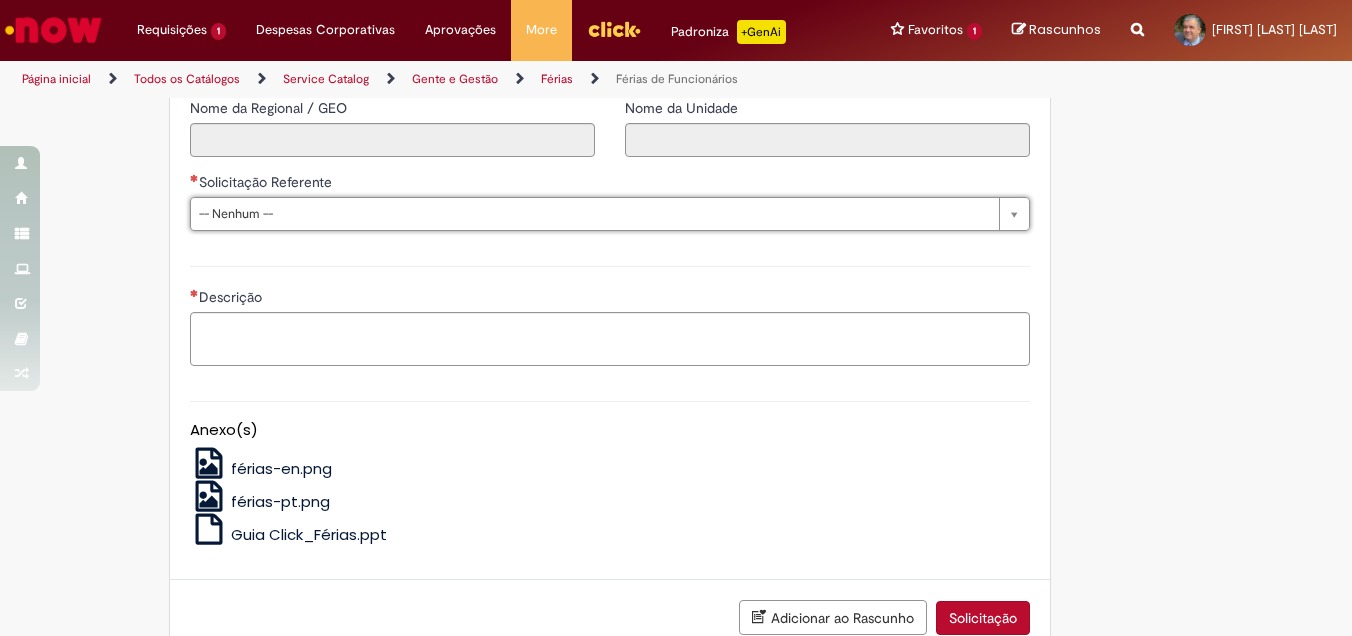 drag, startPoint x: 1348, startPoint y: 538, endPoint x: 1338, endPoint y: 374, distance: 164.3046 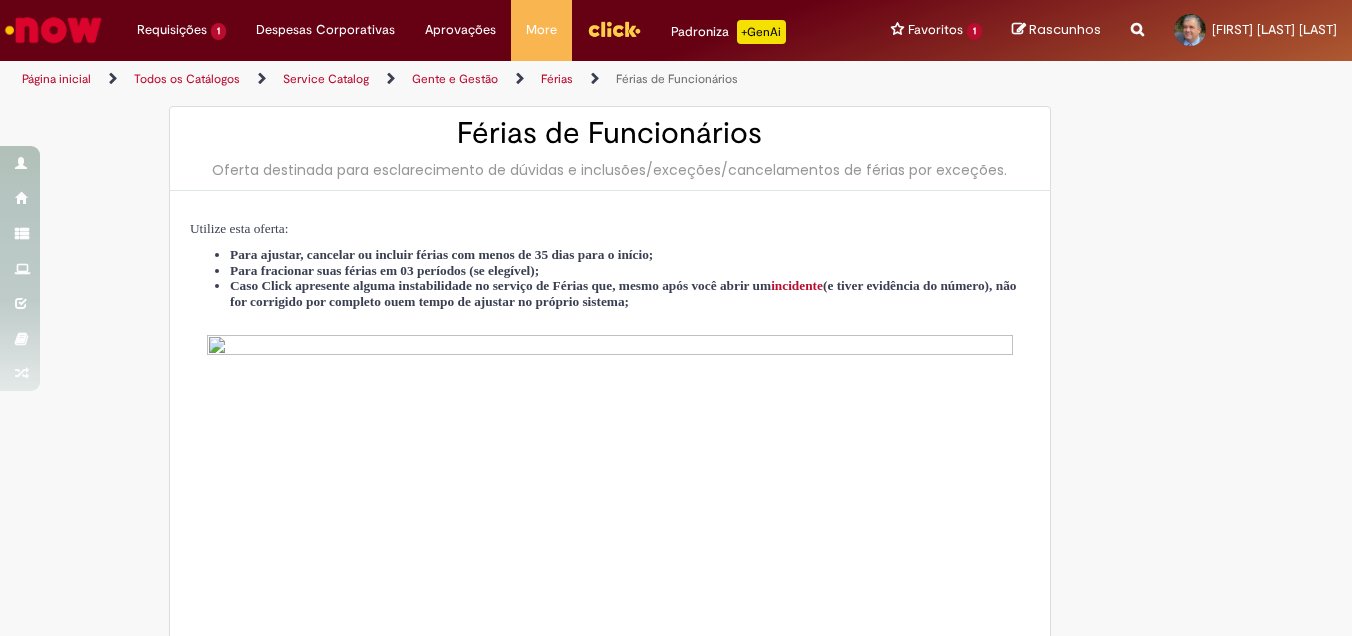 scroll, scrollTop: 0, scrollLeft: 0, axis: both 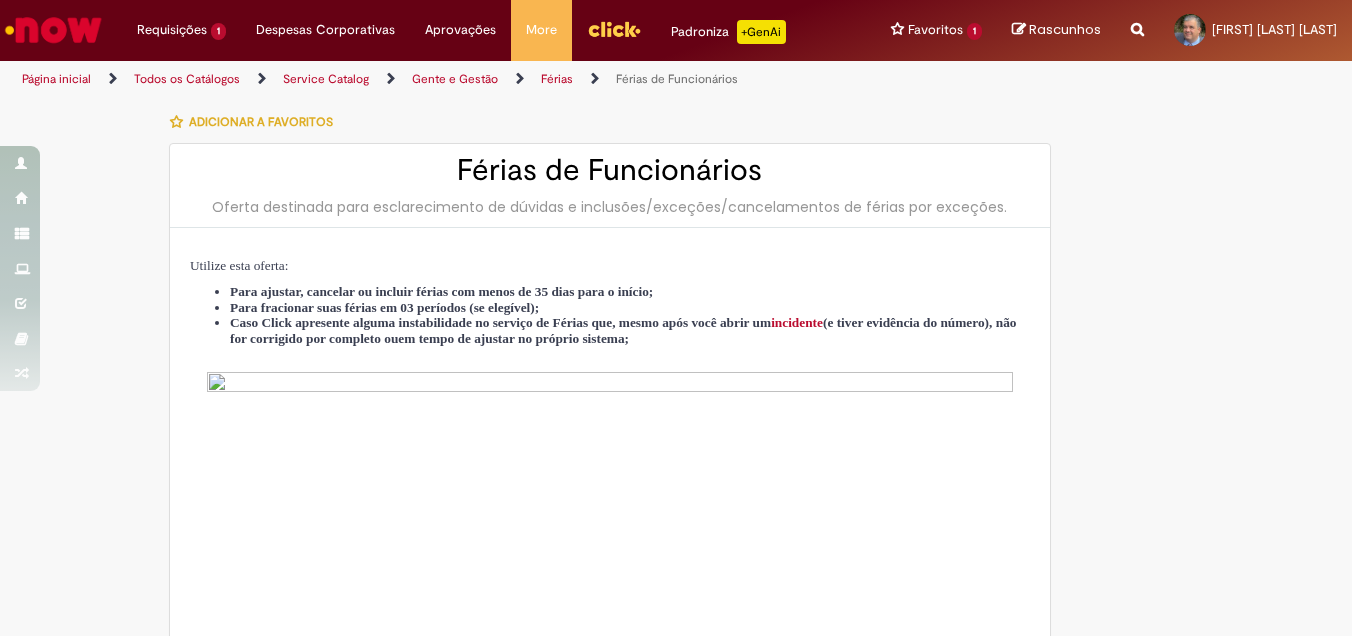 click on "Página inicial
Todos os Catálogos     Service Catalog     Gente e Gestão     Férias       Férias de Funcionários" at bounding box center (676, 79) 